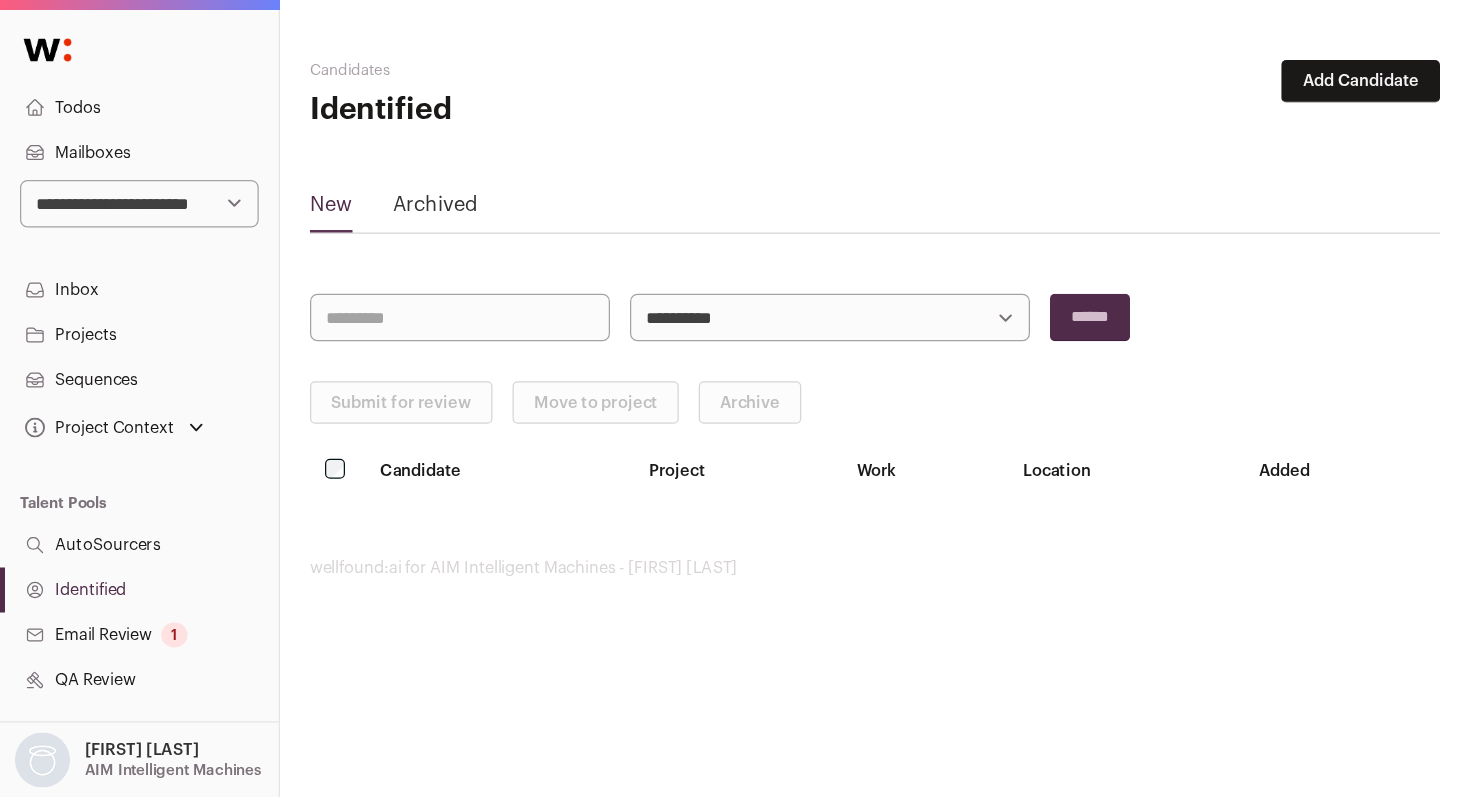 scroll, scrollTop: 0, scrollLeft: 0, axis: both 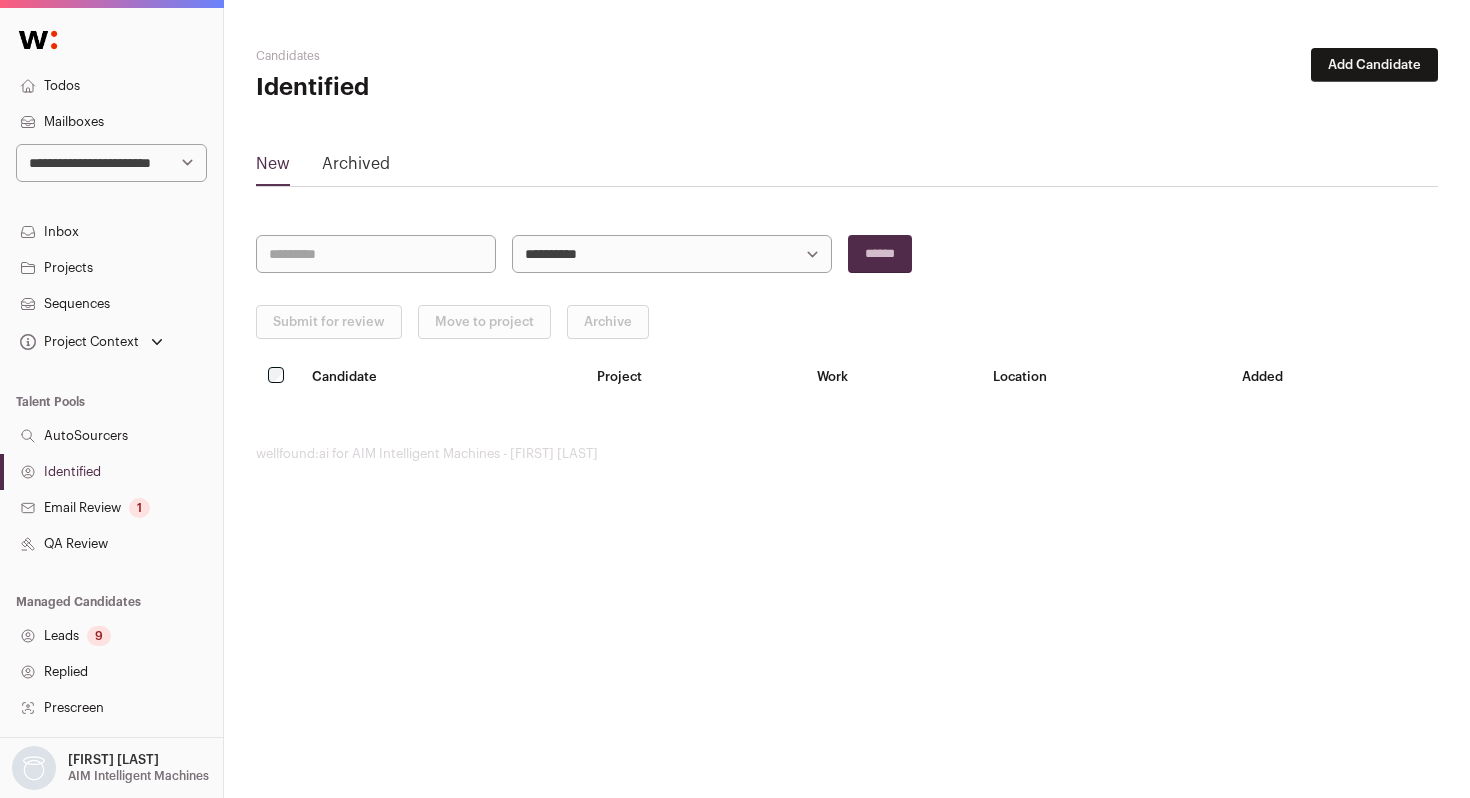 click on "**********" at bounding box center (111, 163) 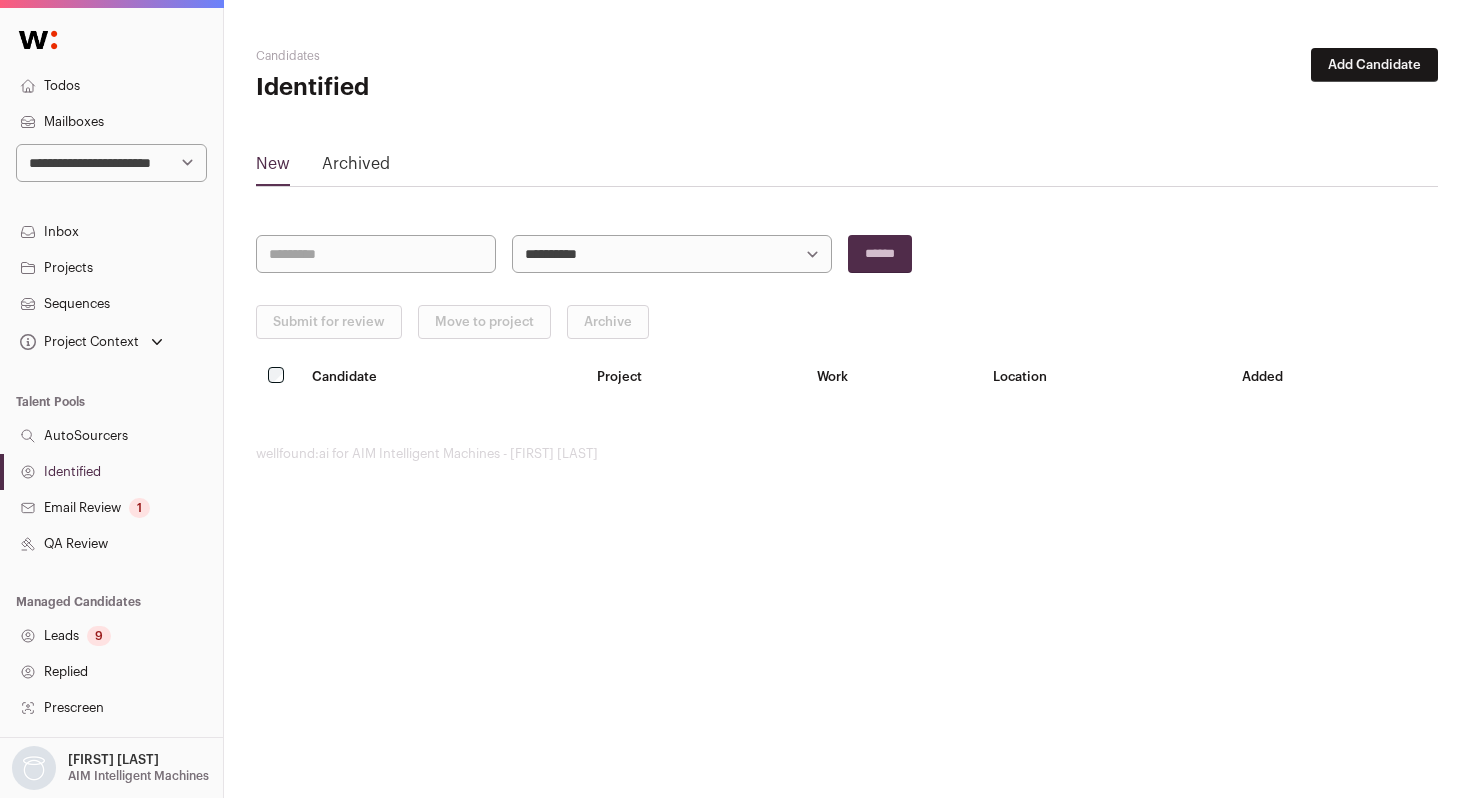 click on "**********" at bounding box center (111, 163) 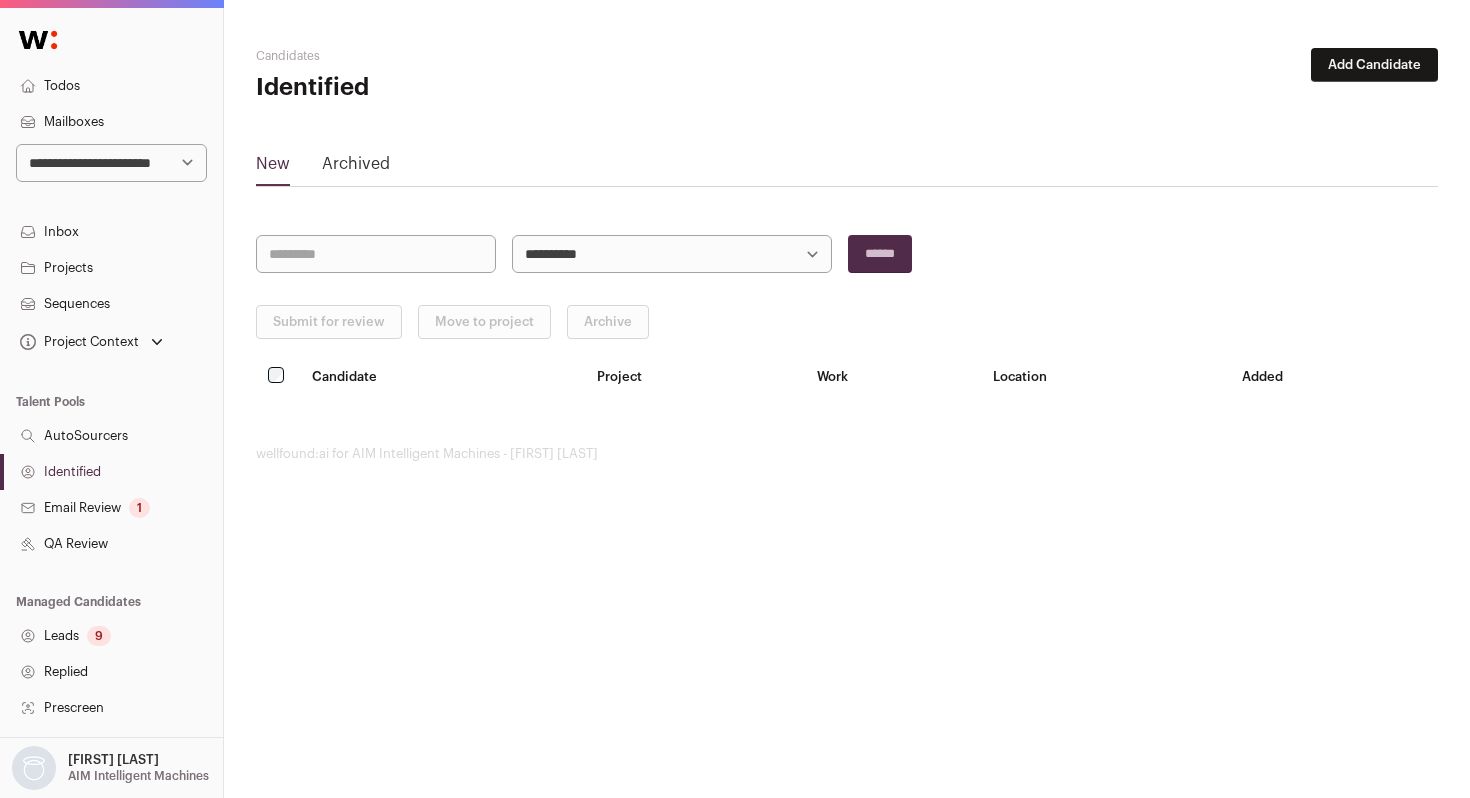select on "****" 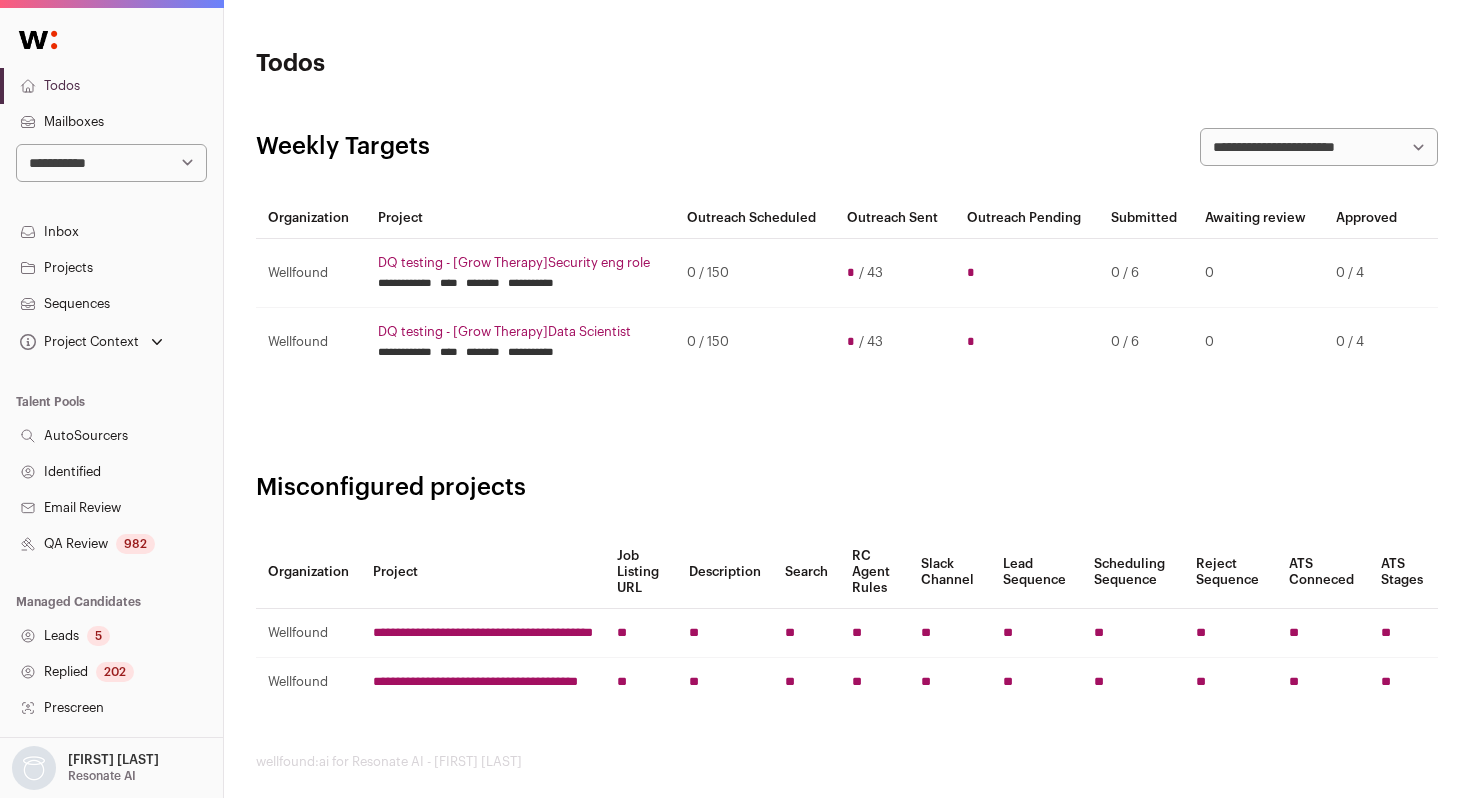 scroll, scrollTop: 0, scrollLeft: 0, axis: both 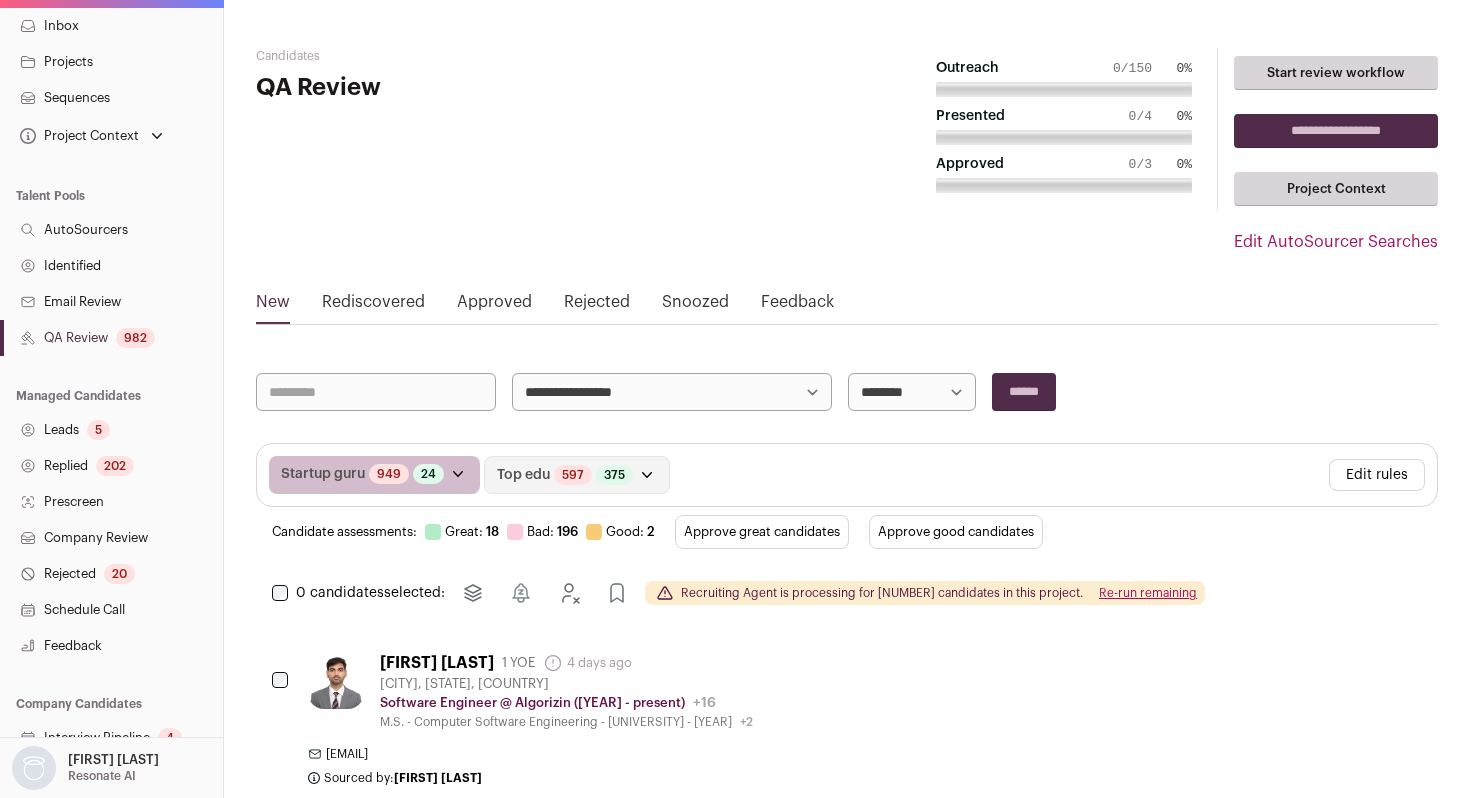 click on "Approved" at bounding box center [494, 306] 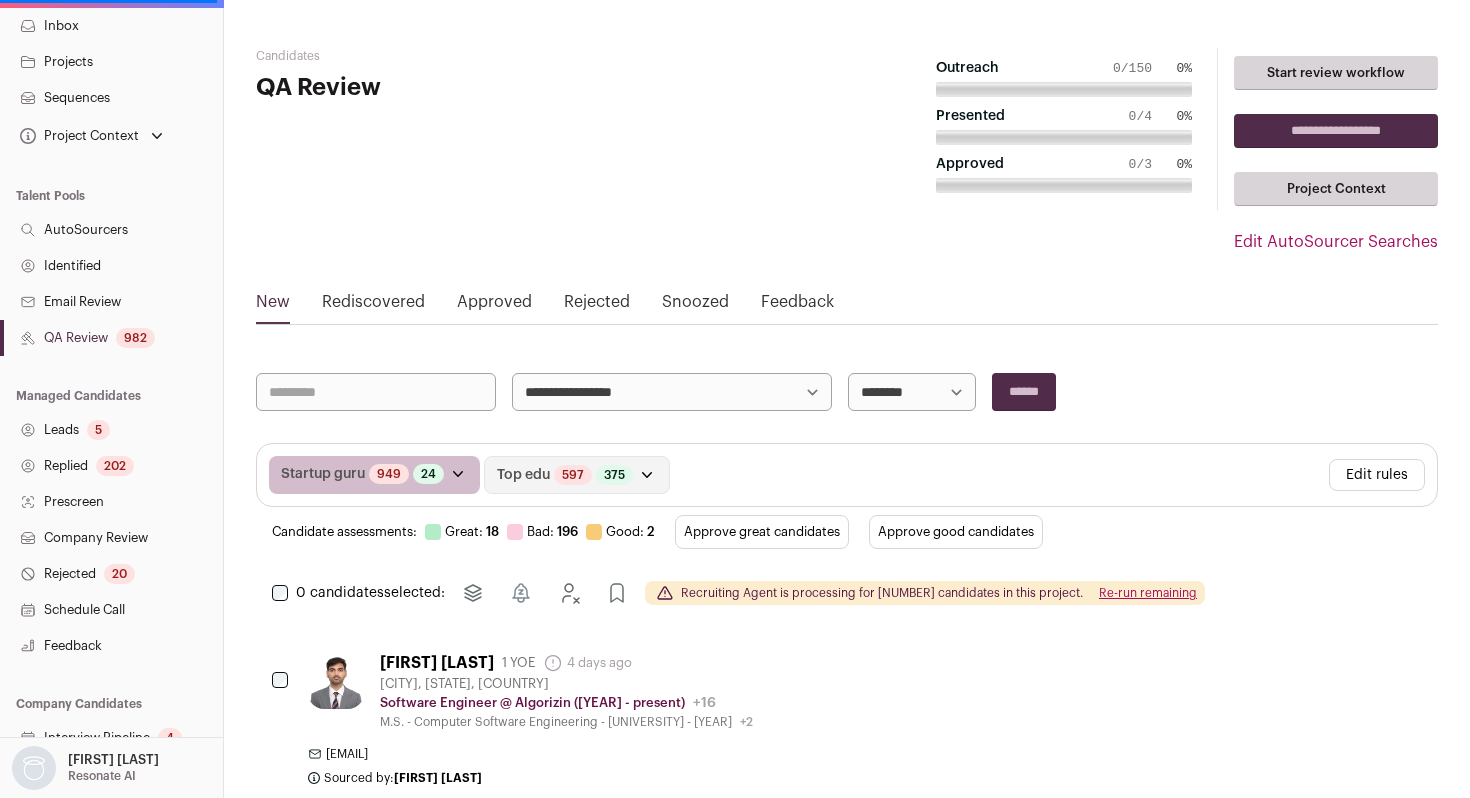 click on "Approved" at bounding box center [494, 306] 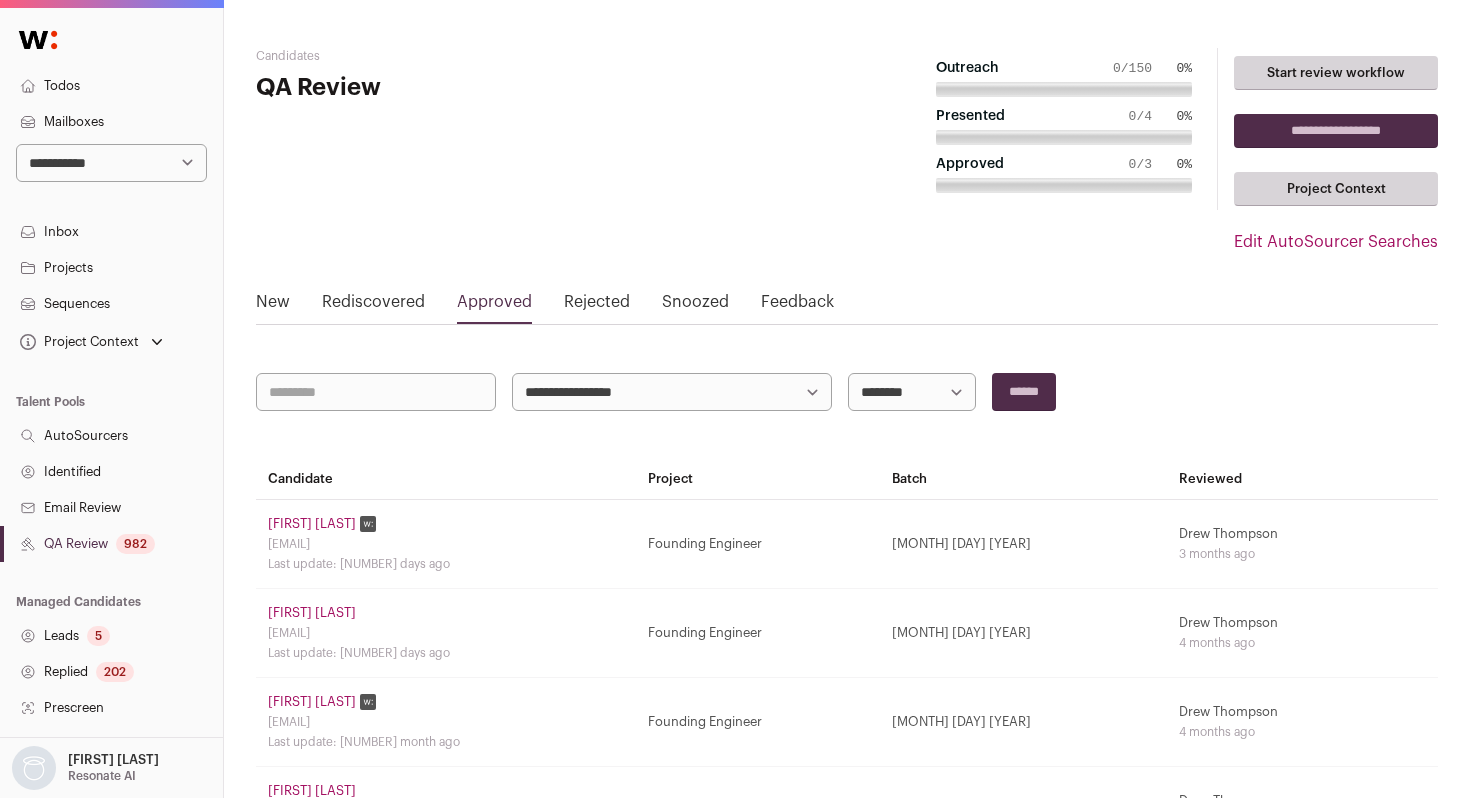click on "**********" at bounding box center (912, 392) 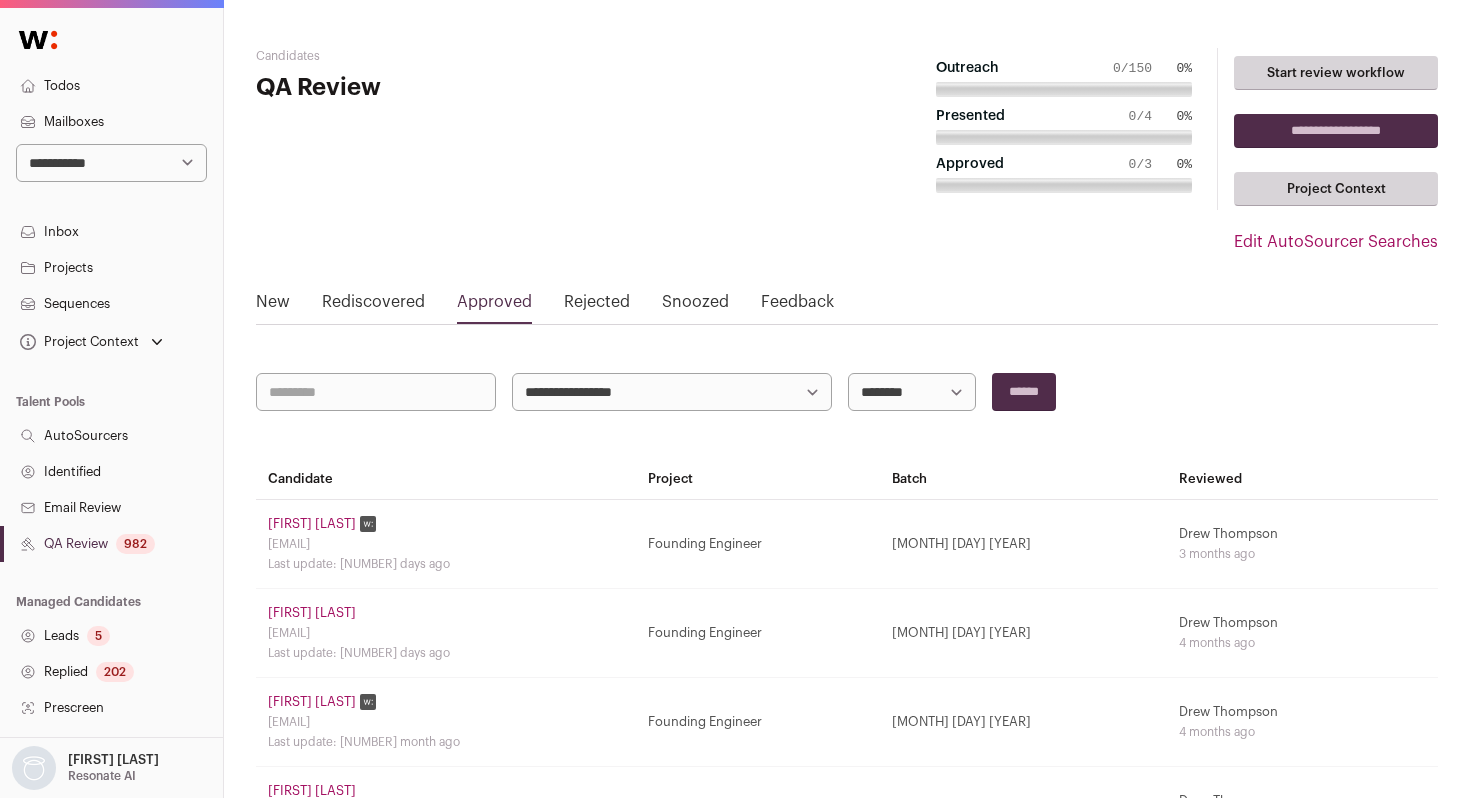 select on "**********" 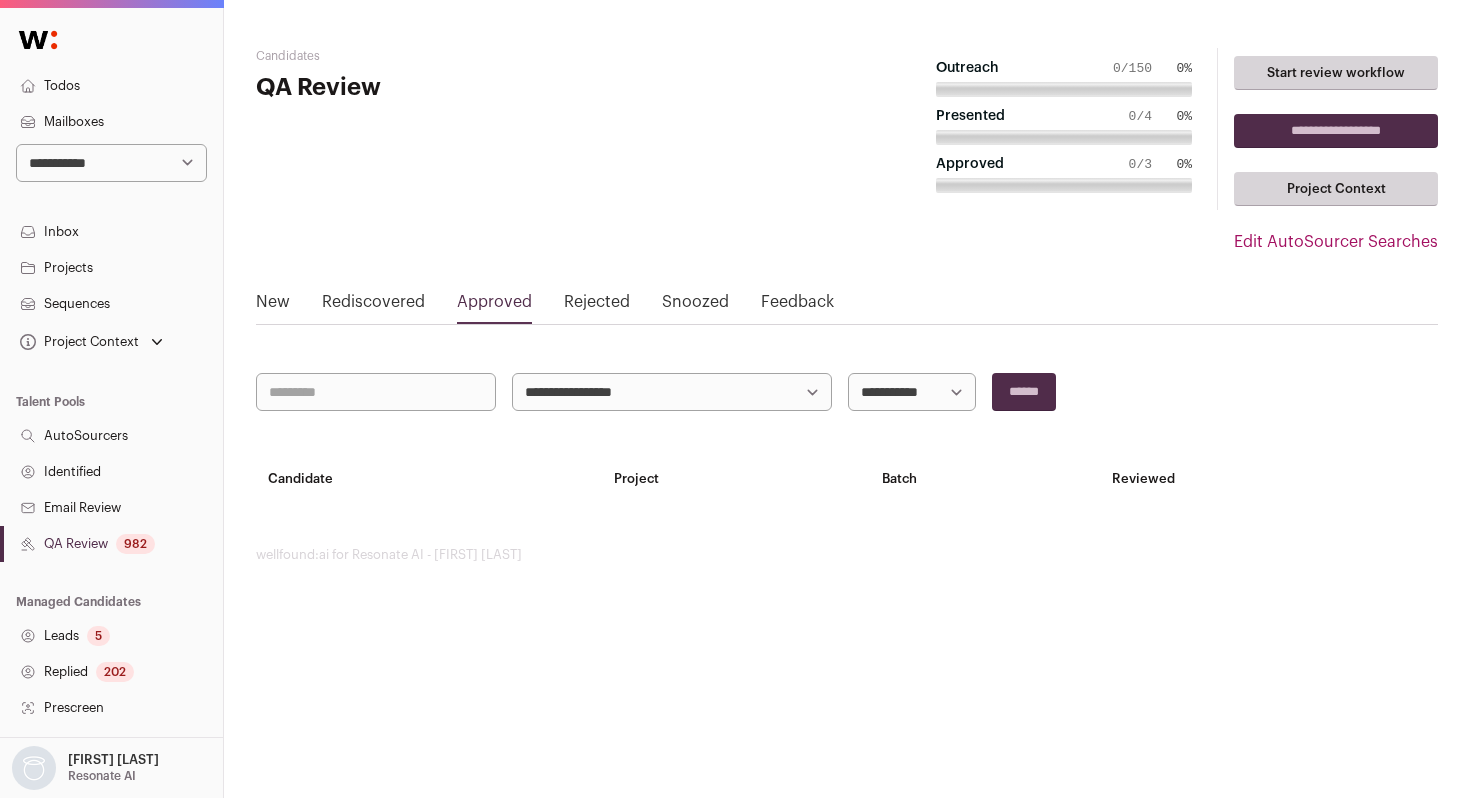click on "**********" at bounding box center (912, 392) 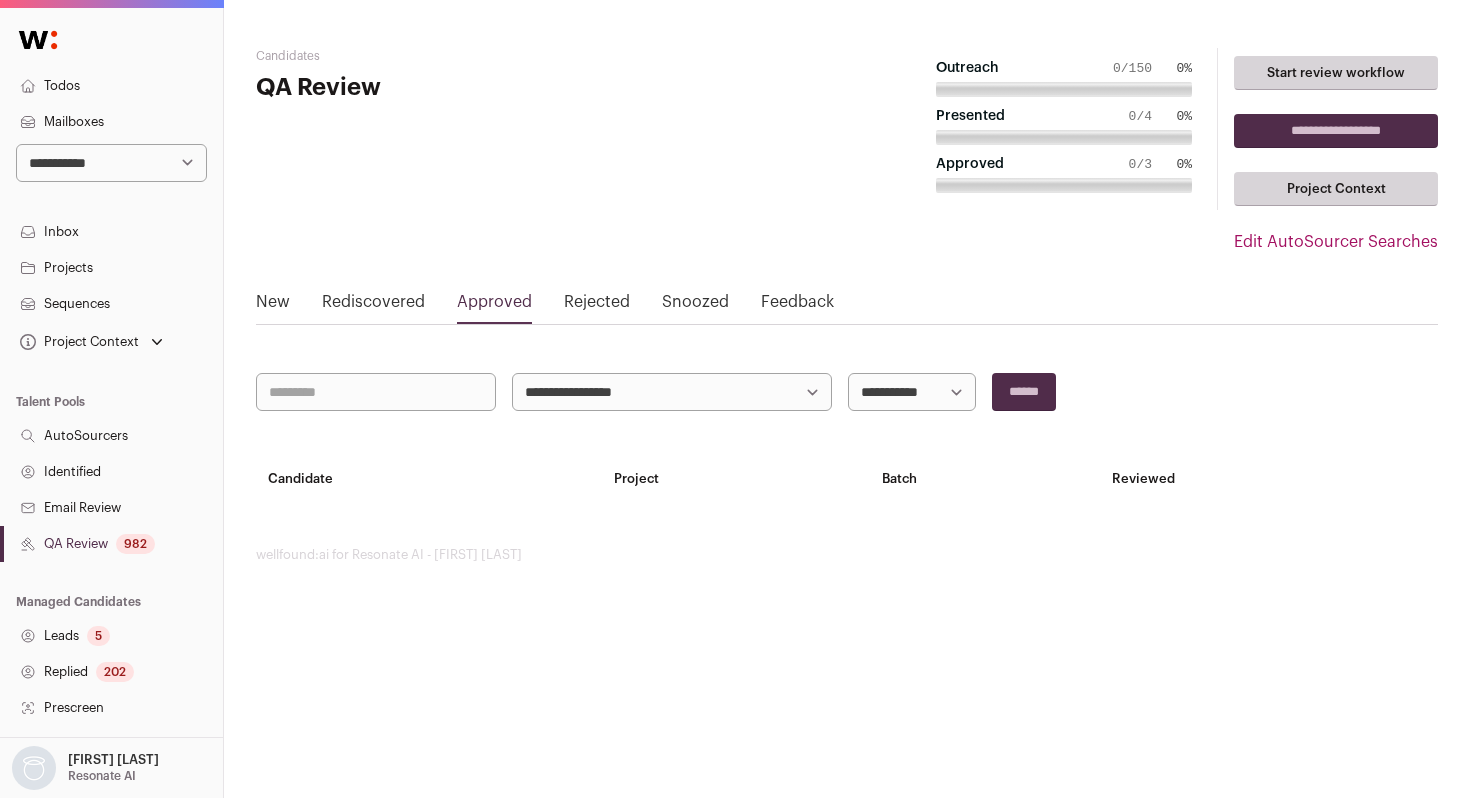 select on "**********" 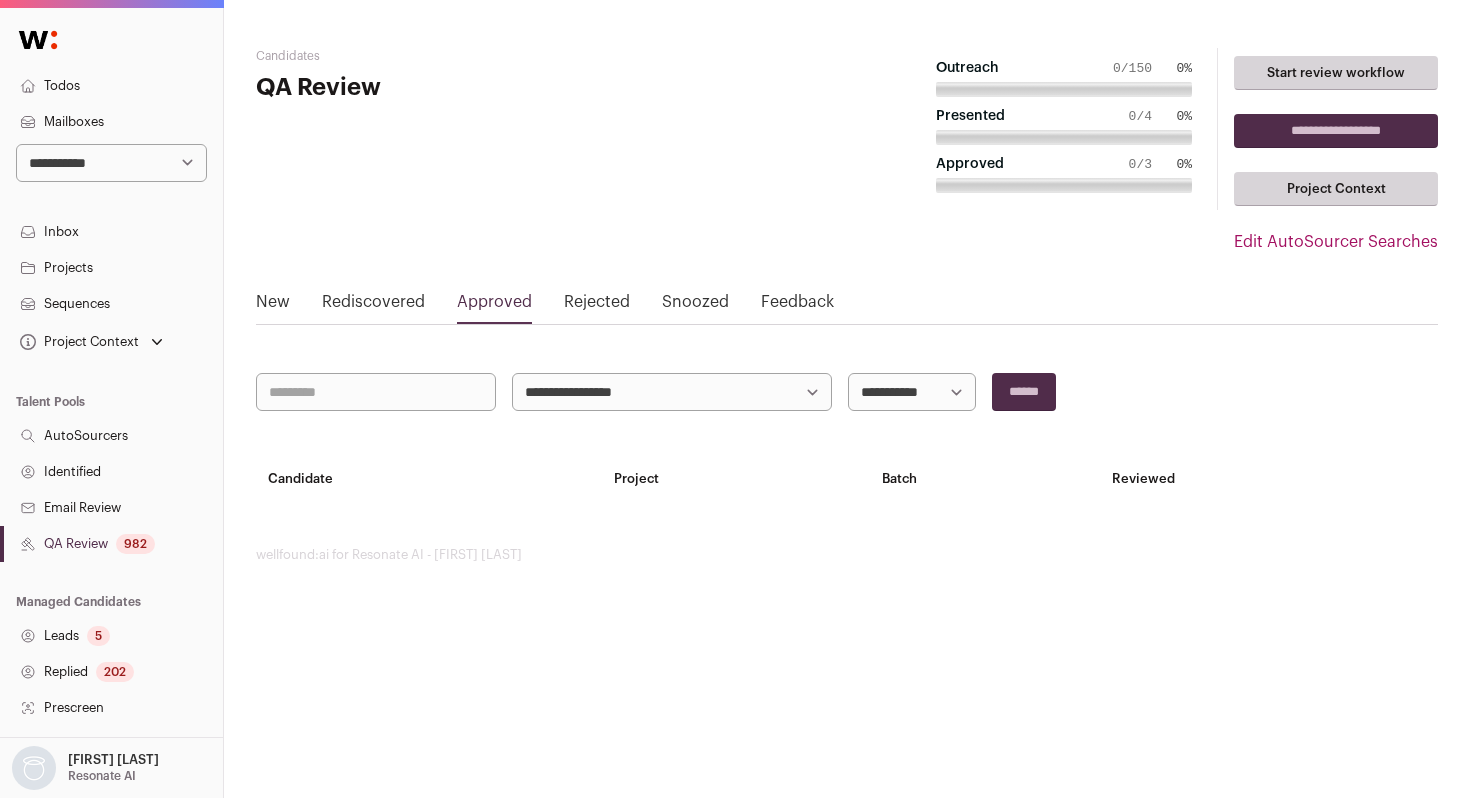 click on "**********" at bounding box center (912, 392) 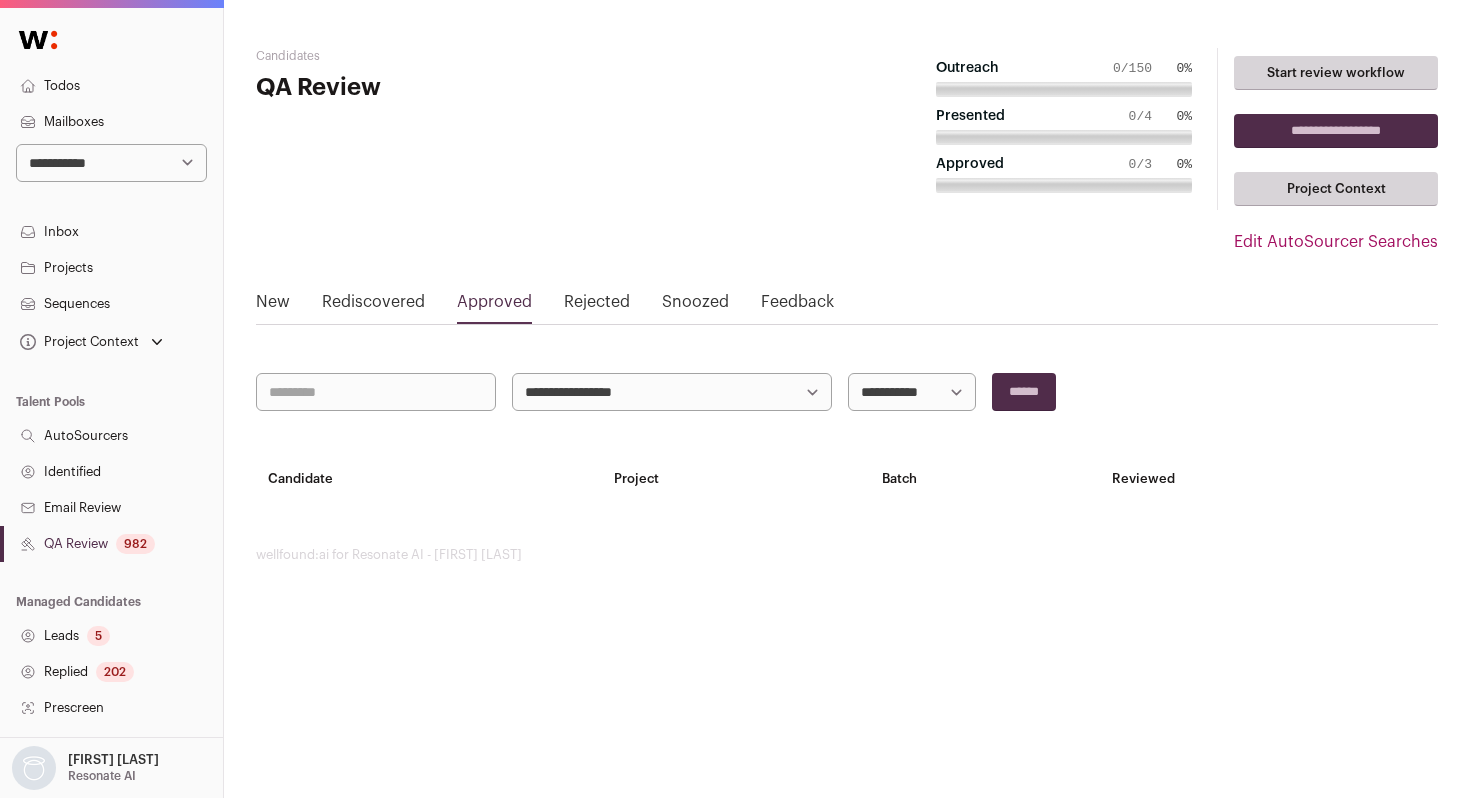 select on "**********" 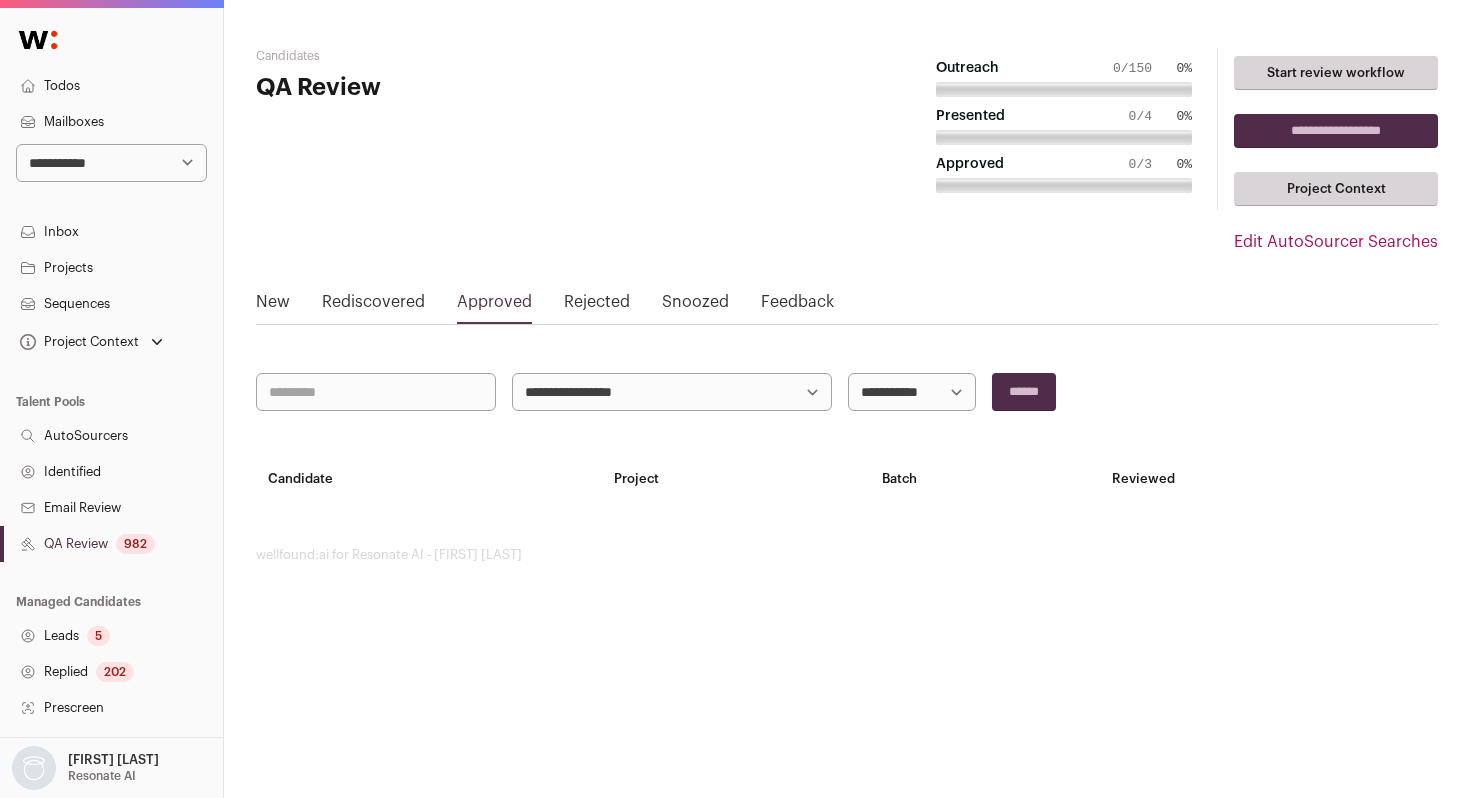 click on "**********" at bounding box center (912, 392) 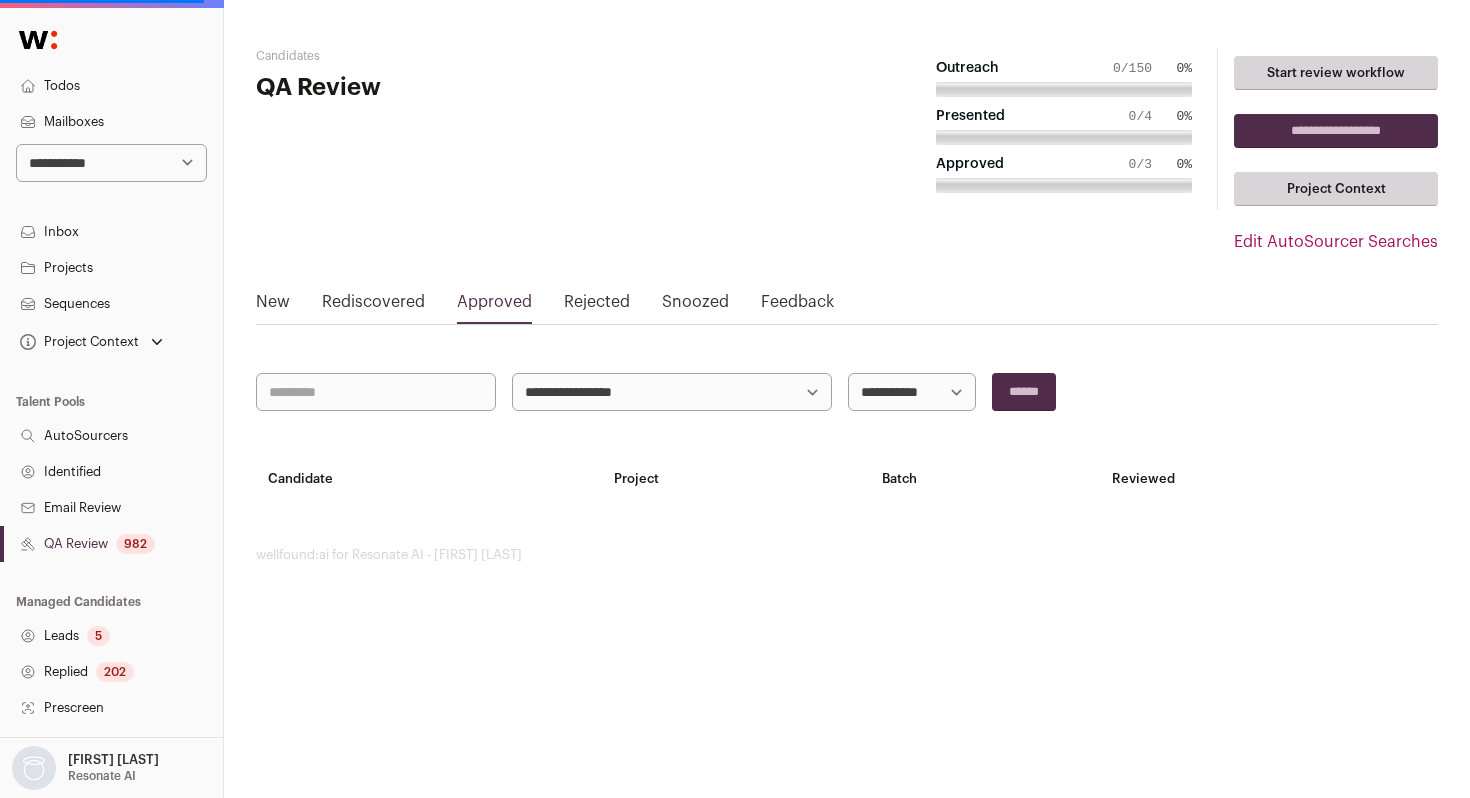 click on "**********" at bounding box center (912, 392) 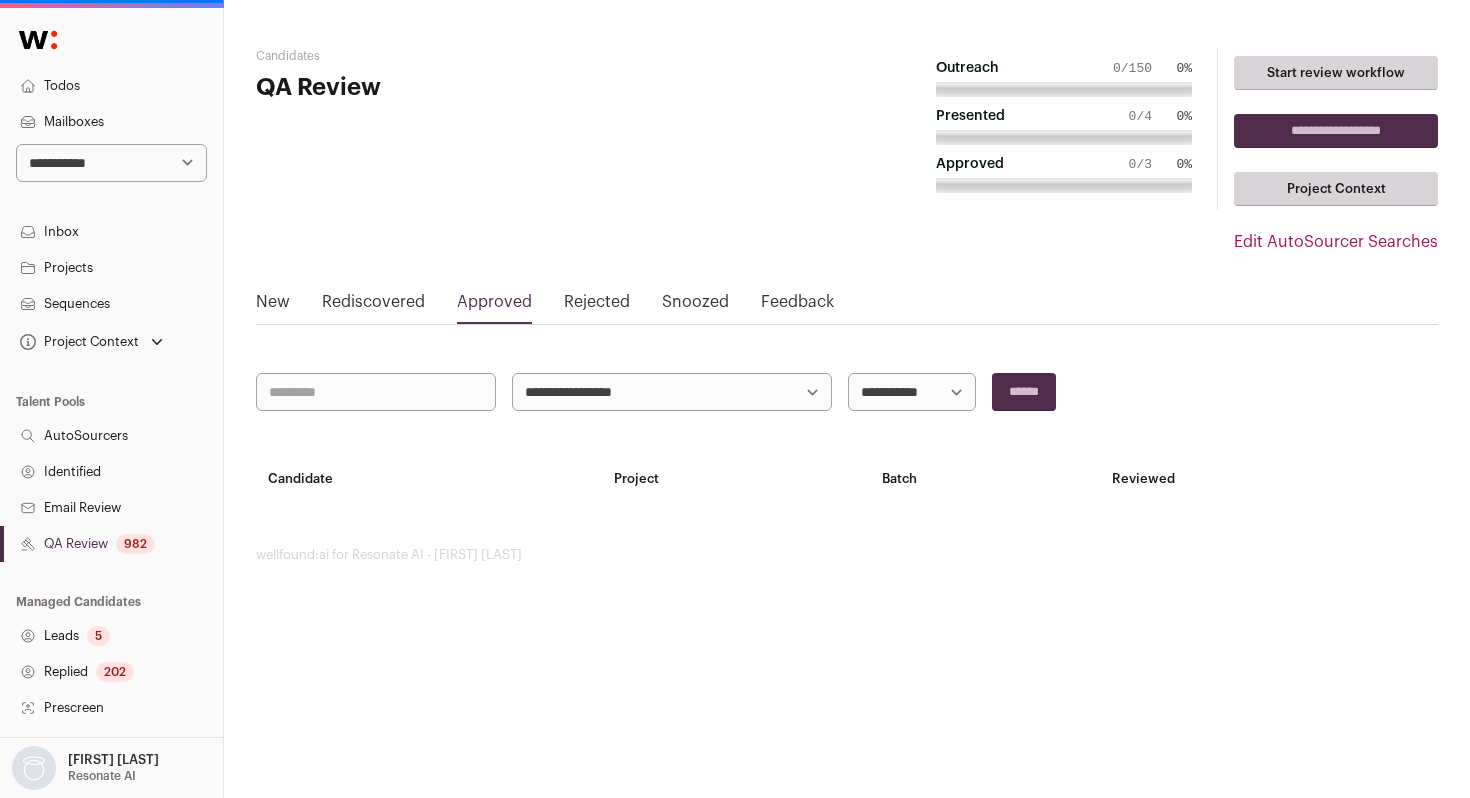 select on "**********" 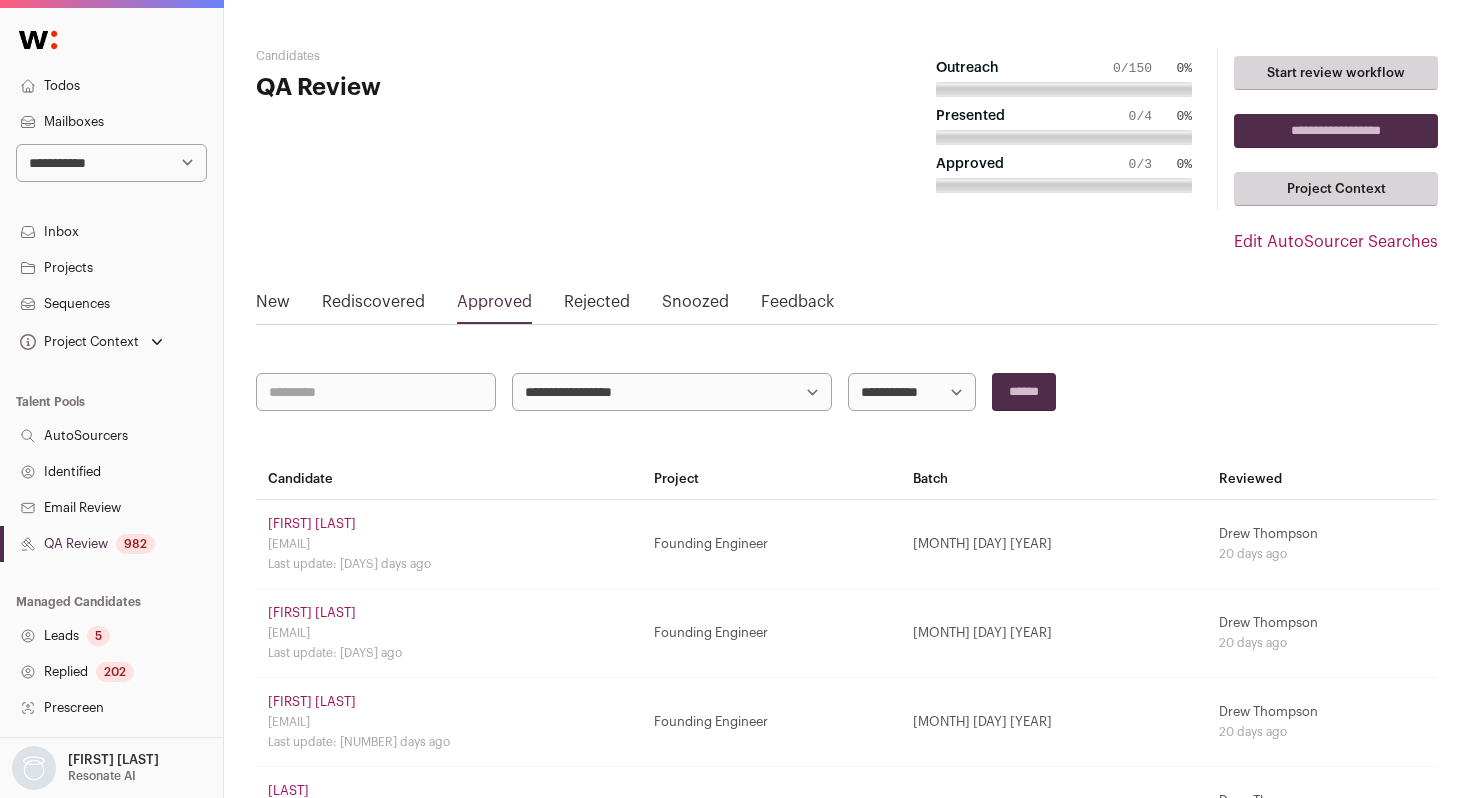 click on "QA Review
[NUMBER]" at bounding box center [111, 544] 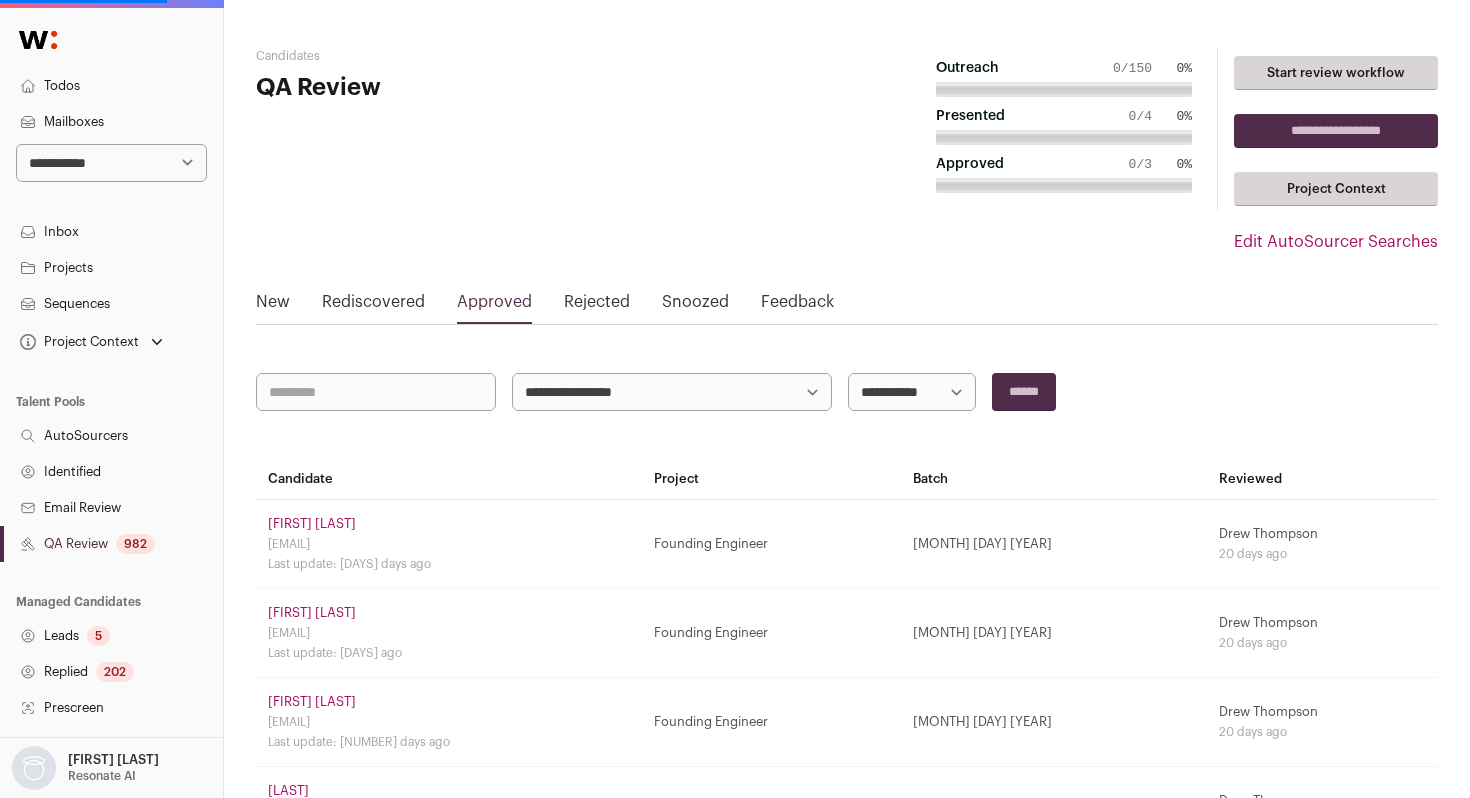 click on "QA Review
[NUMBER]" at bounding box center (111, 544) 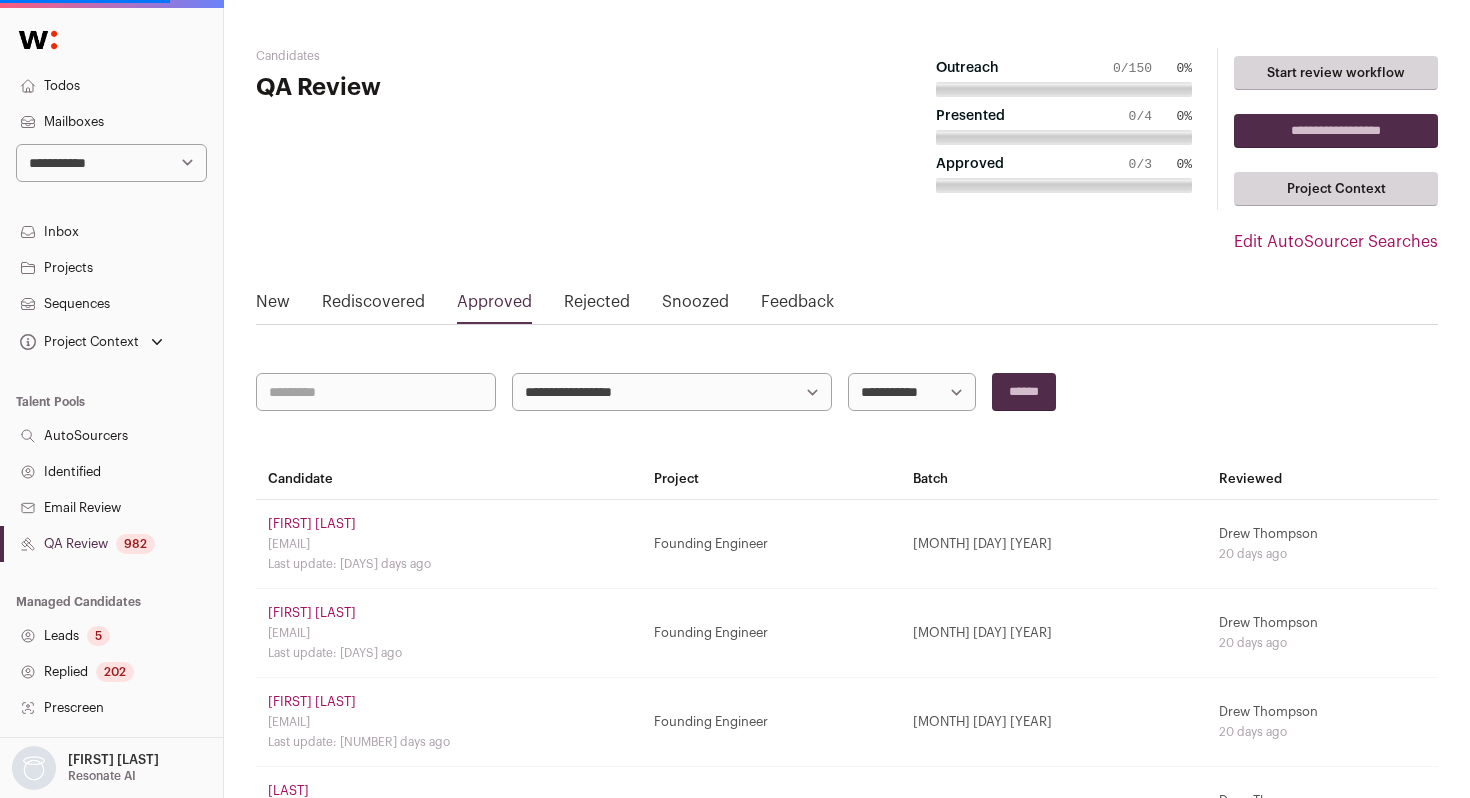 click on "New" at bounding box center (273, 306) 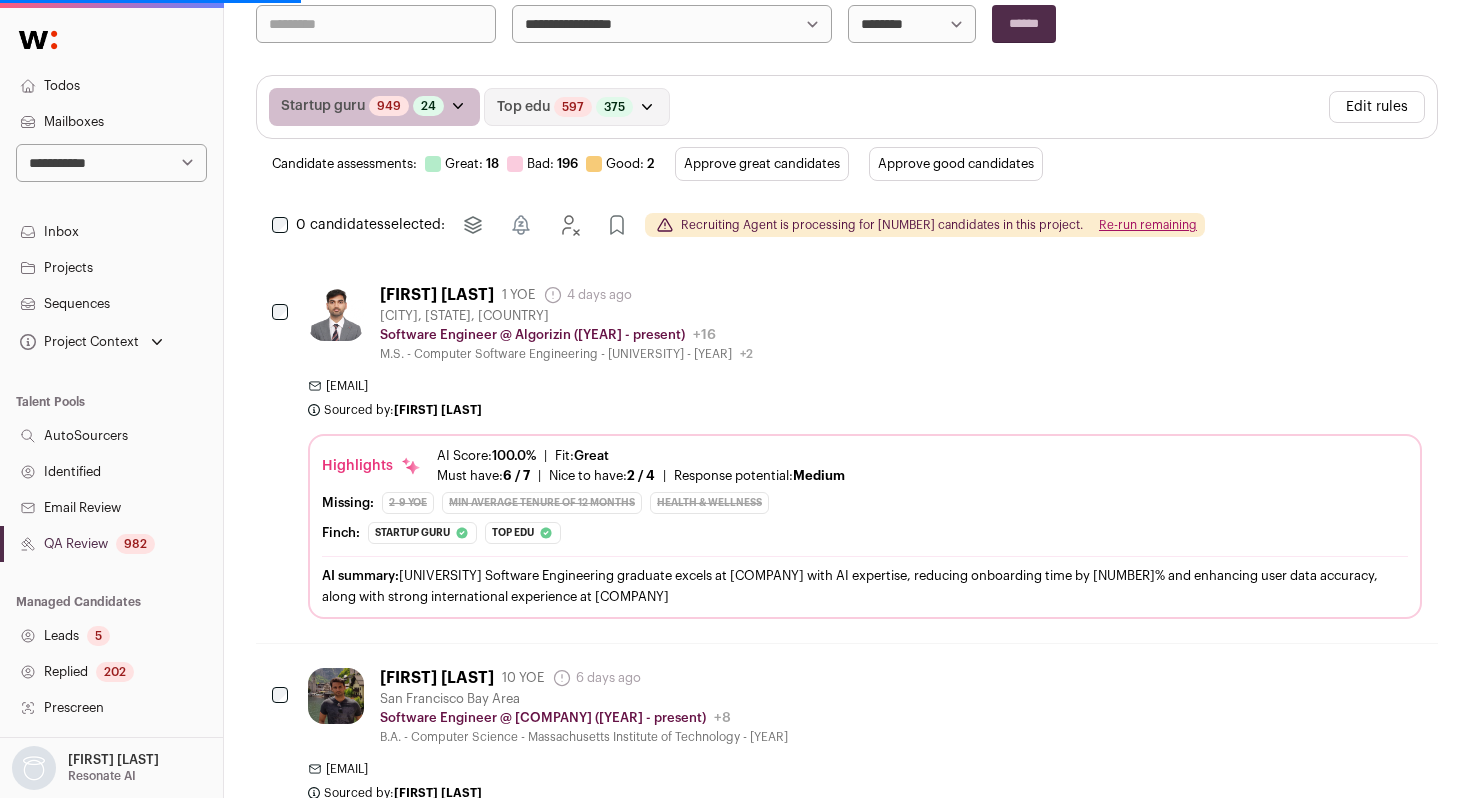 scroll, scrollTop: 353, scrollLeft: 0, axis: vertical 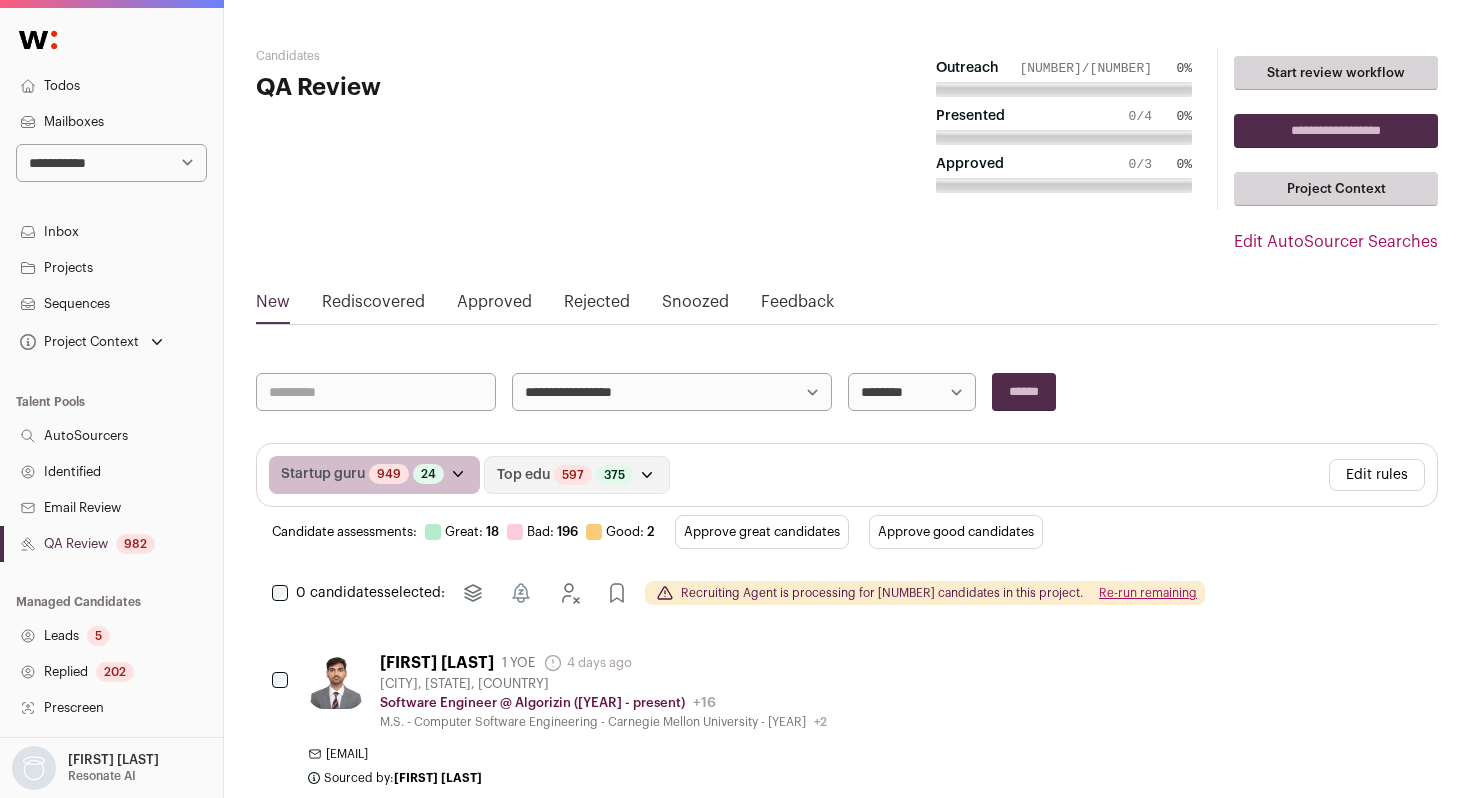 click on "Identified" at bounding box center (111, 472) 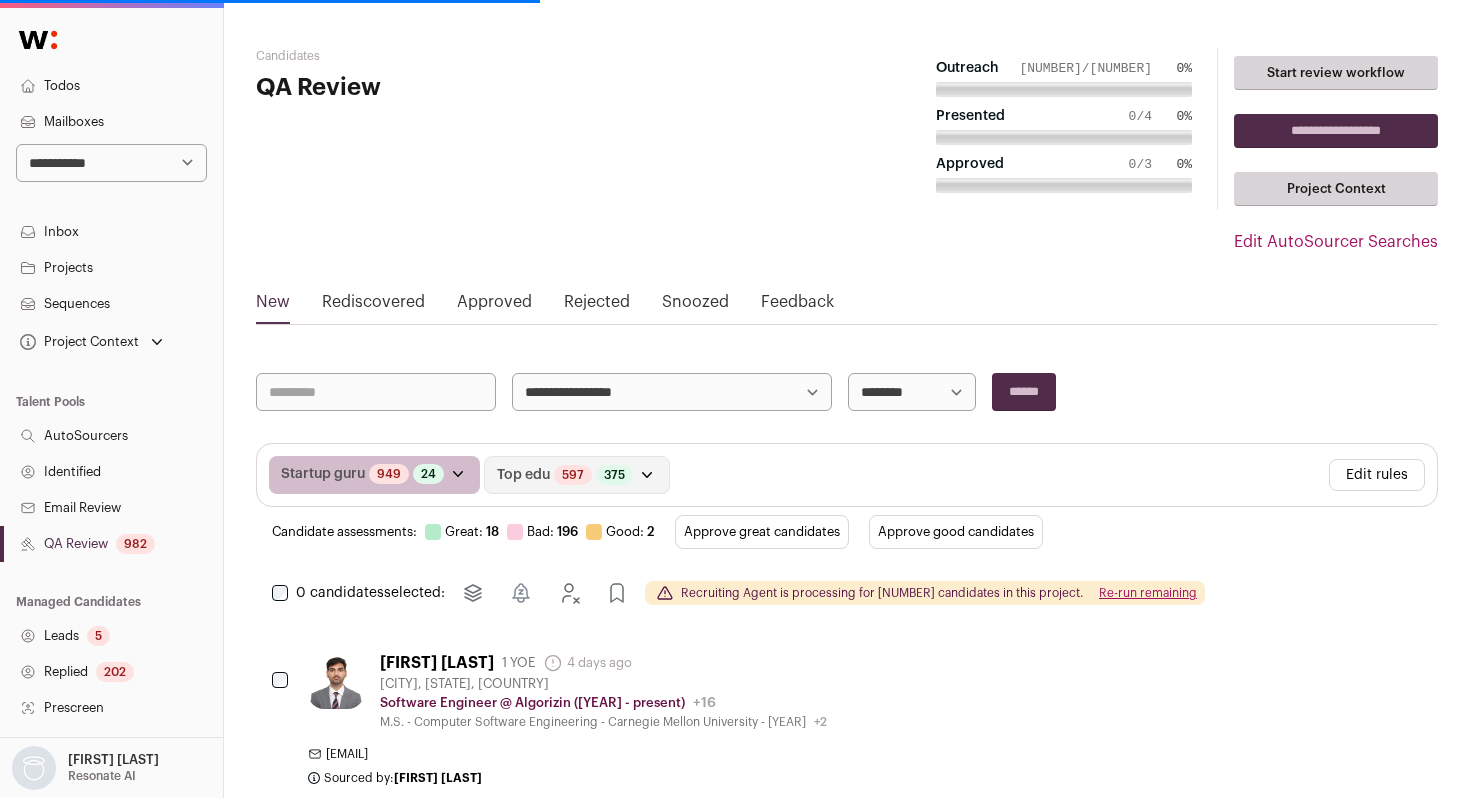 click on "Identified" at bounding box center (111, 472) 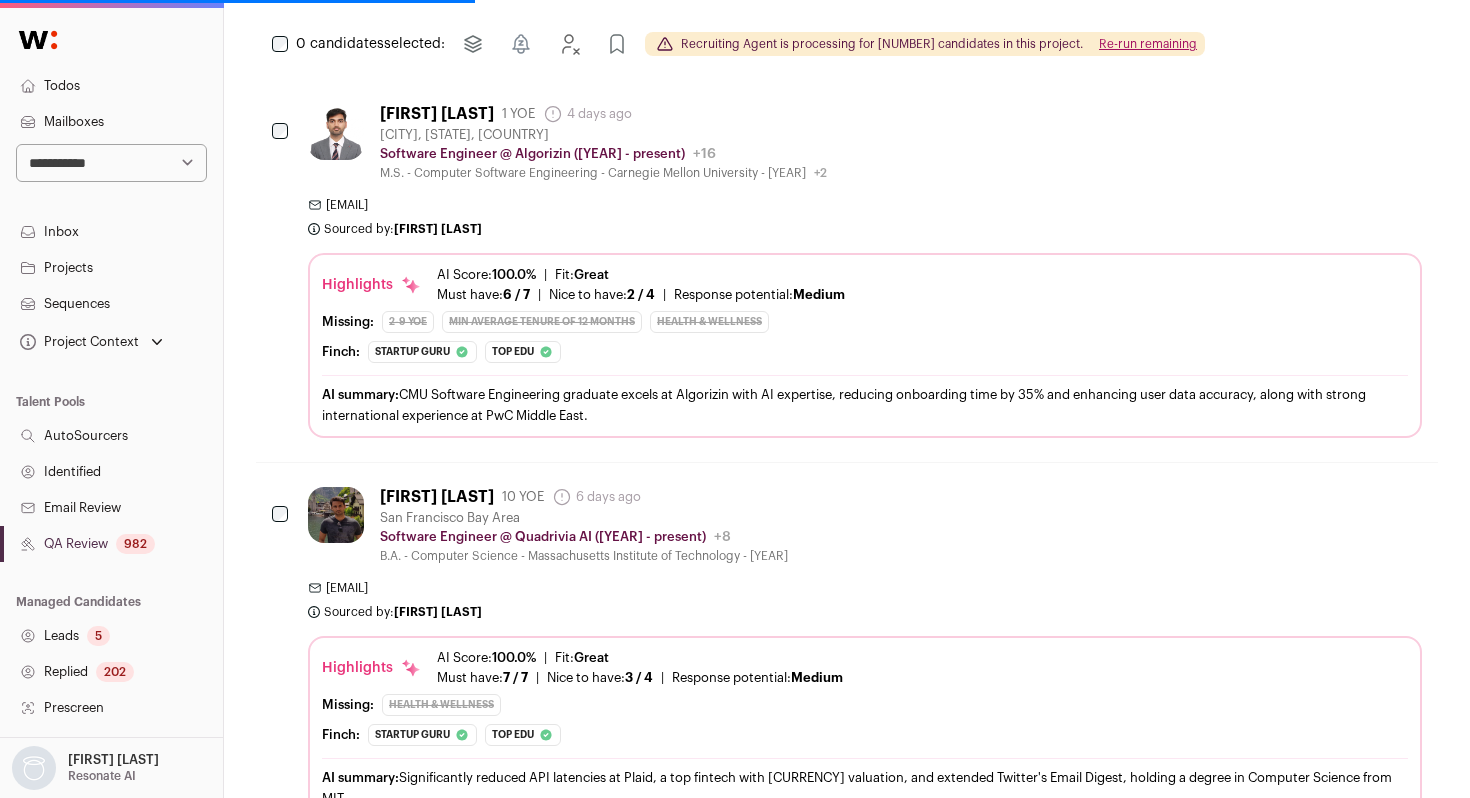 scroll, scrollTop: 79, scrollLeft: 0, axis: vertical 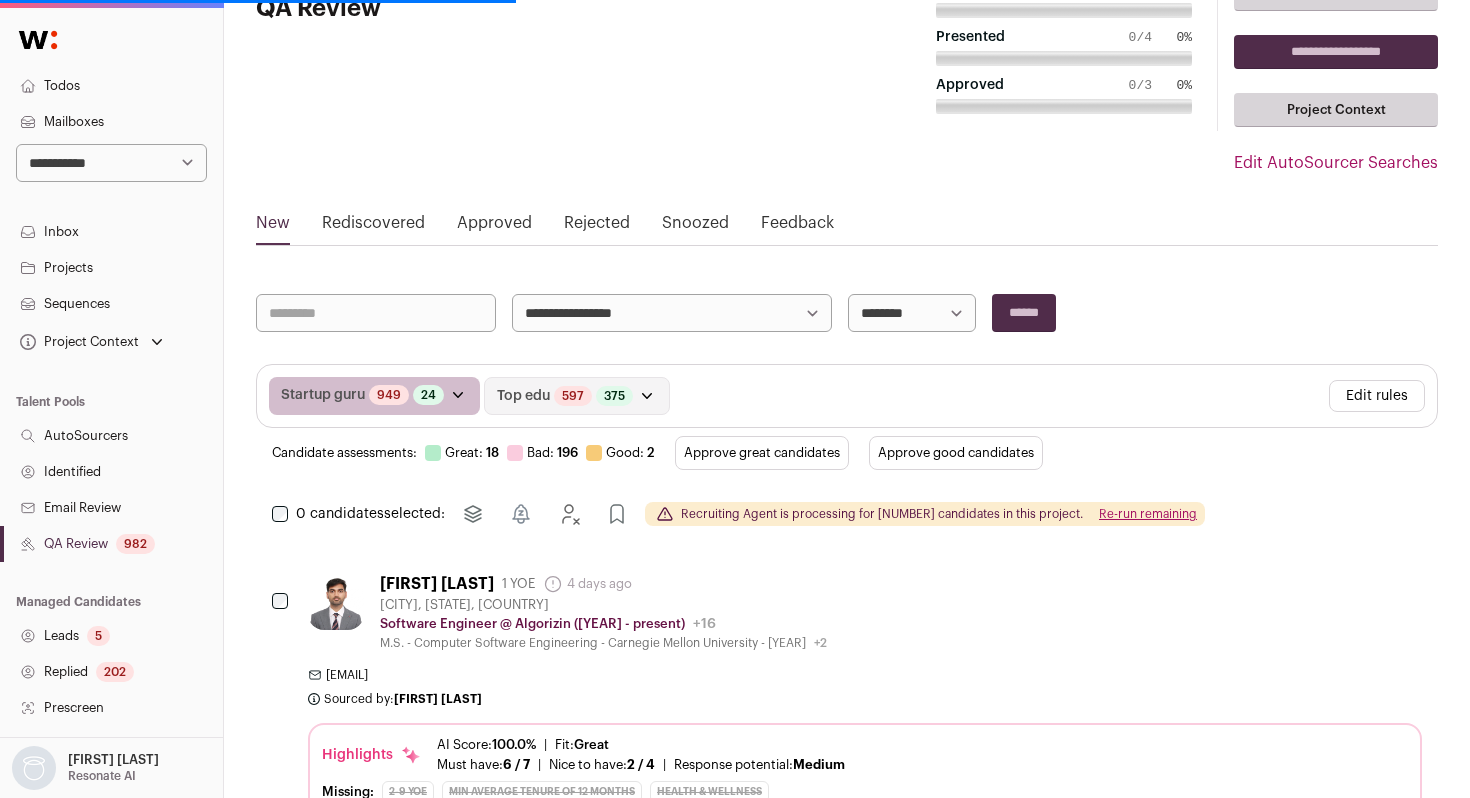 click on "Identified" at bounding box center [111, 472] 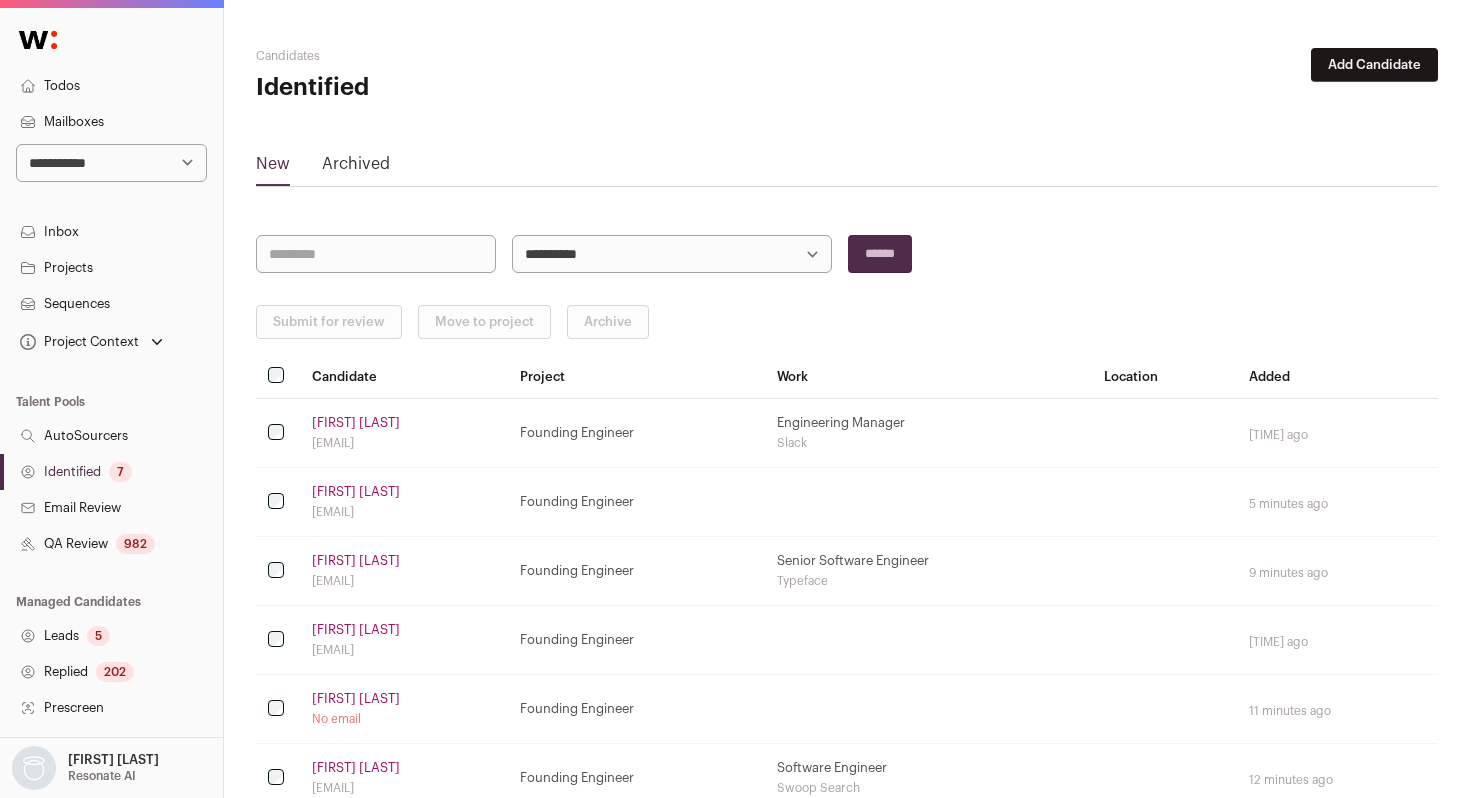scroll, scrollTop: 0, scrollLeft: 0, axis: both 